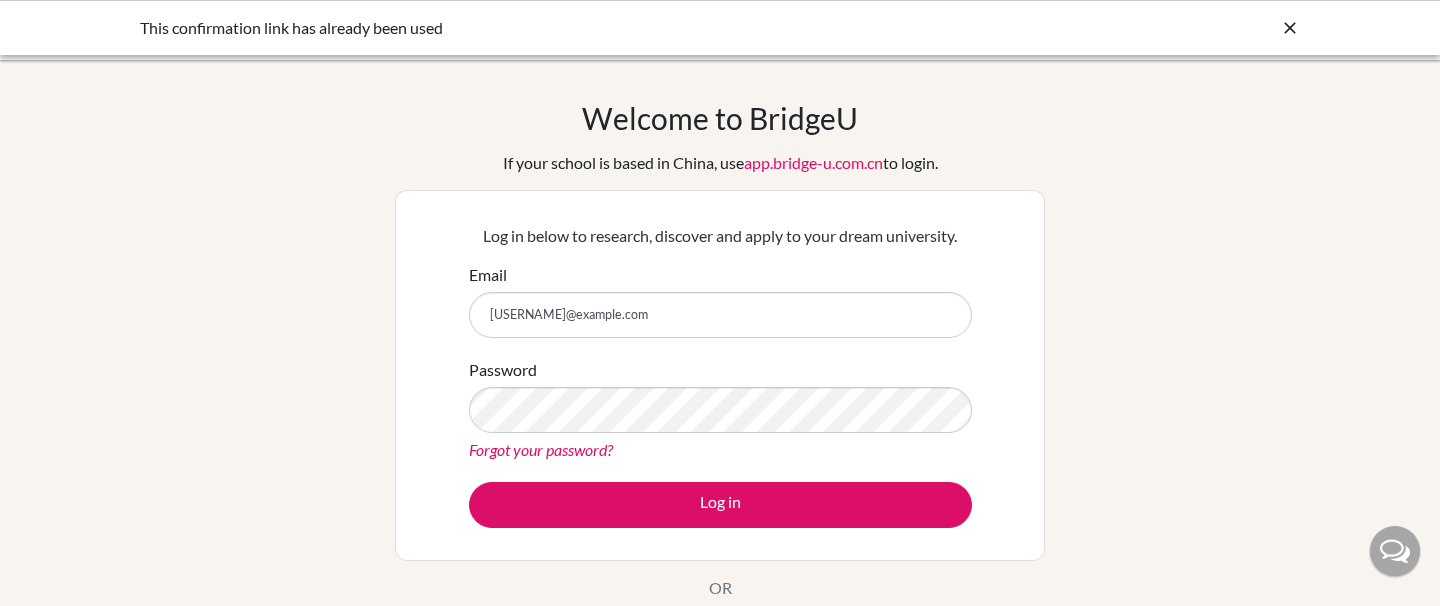 scroll, scrollTop: 0, scrollLeft: 0, axis: both 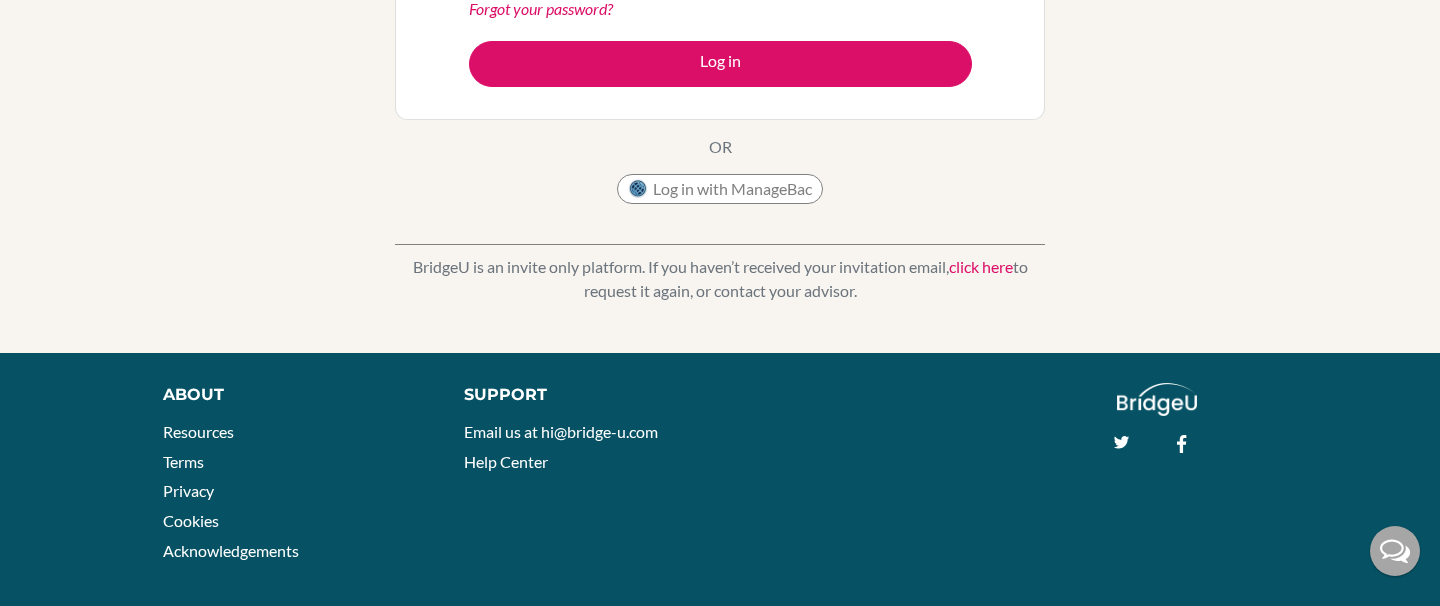 click on "click here" at bounding box center [981, 266] 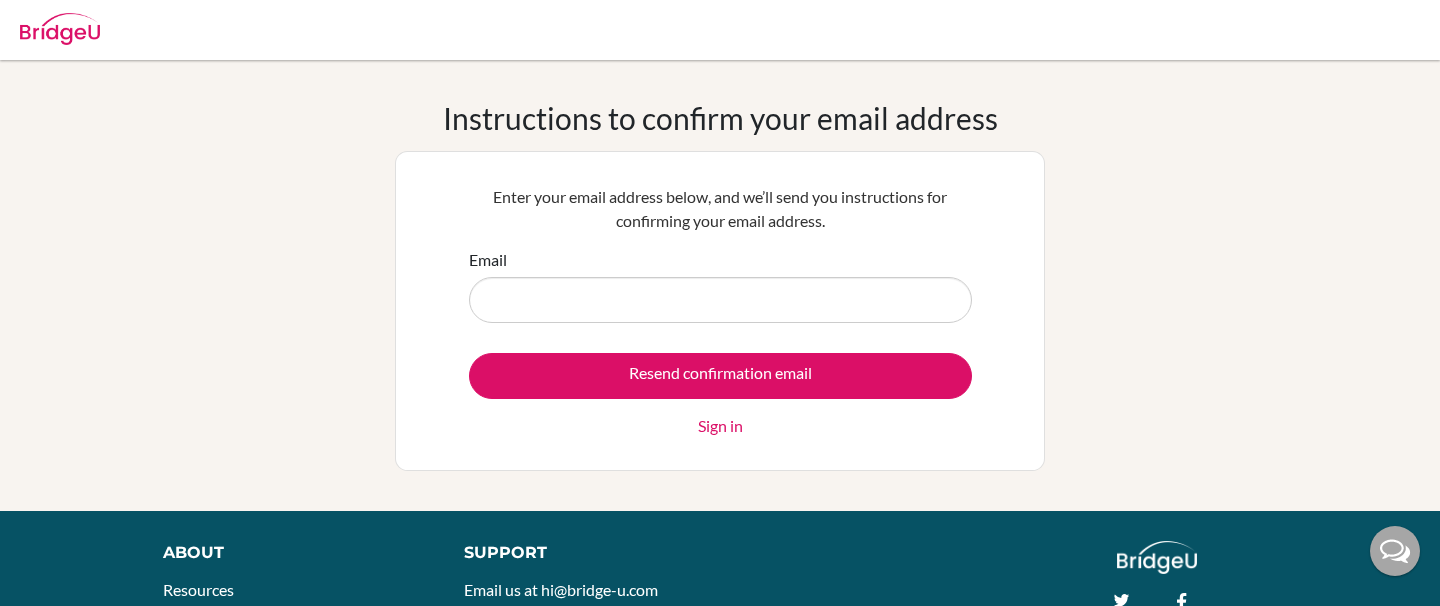 scroll, scrollTop: 0, scrollLeft: 0, axis: both 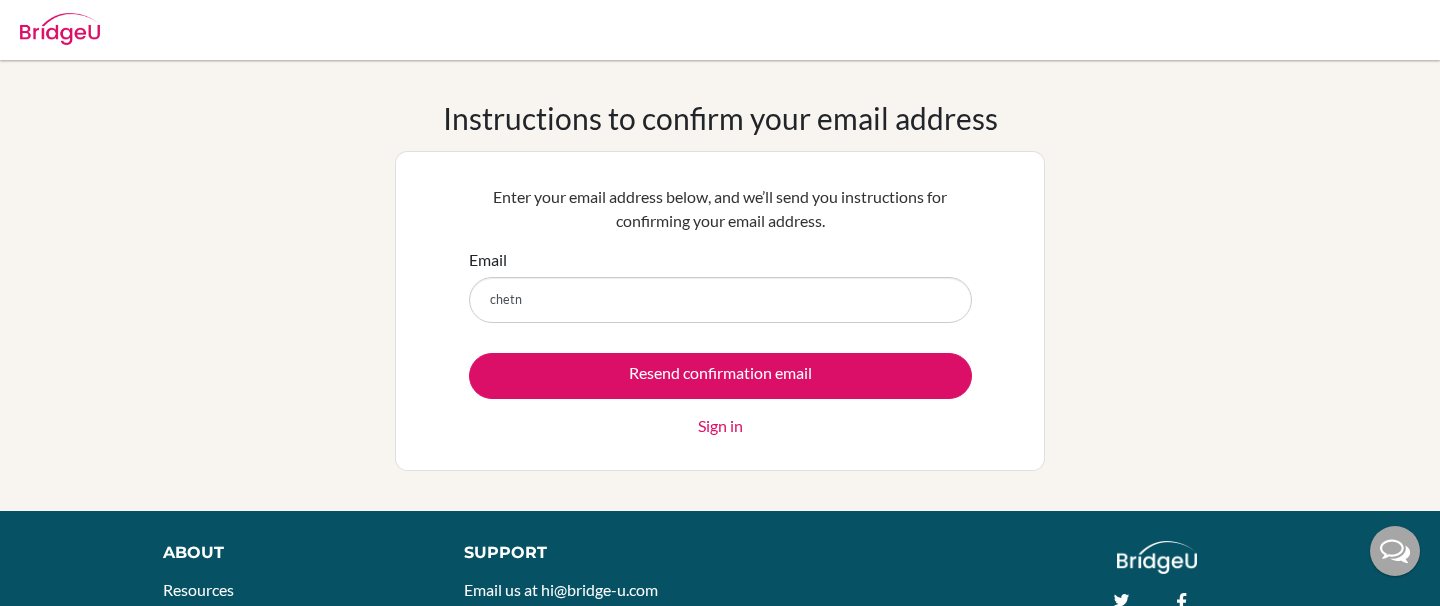 type on "[USERNAME]@example.com" 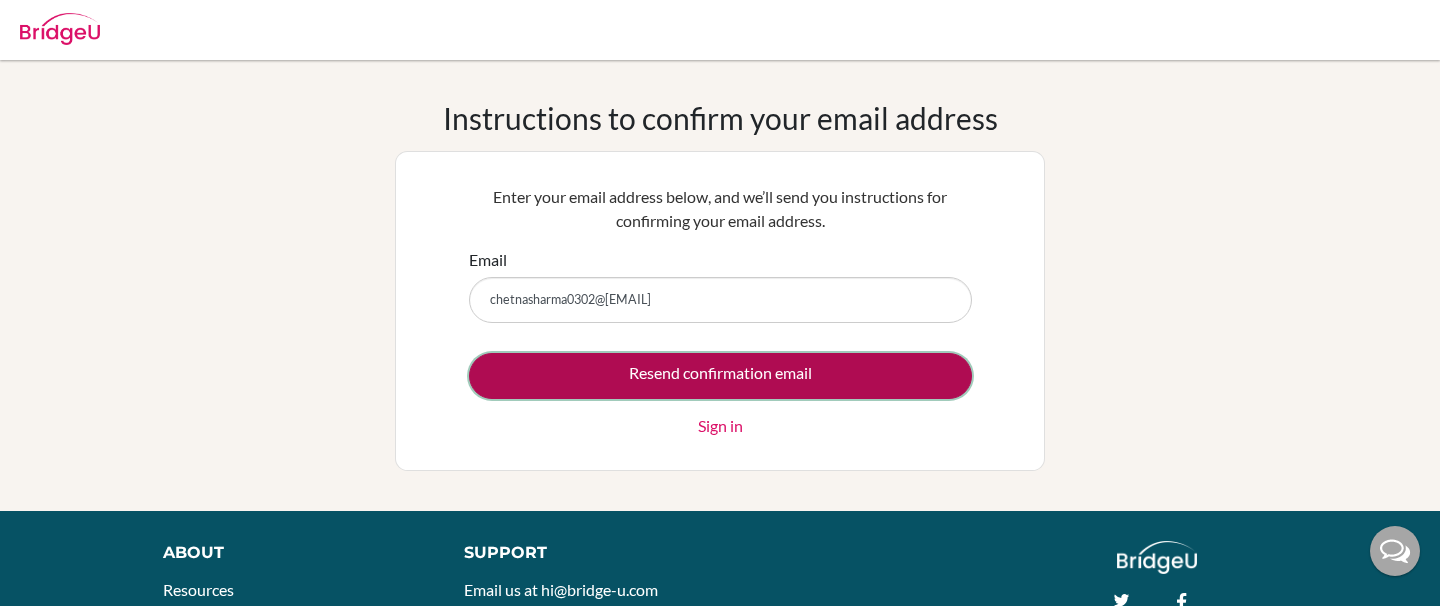 click on "Resend confirmation email" at bounding box center [720, 376] 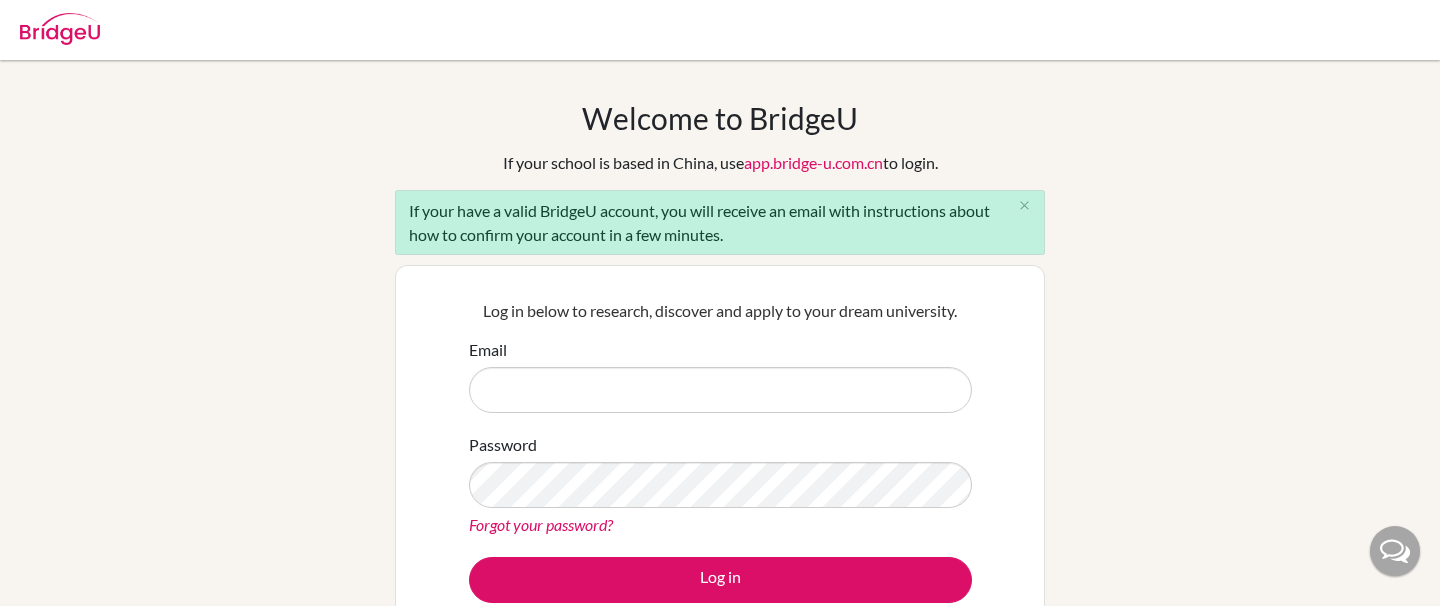 scroll, scrollTop: 0, scrollLeft: 0, axis: both 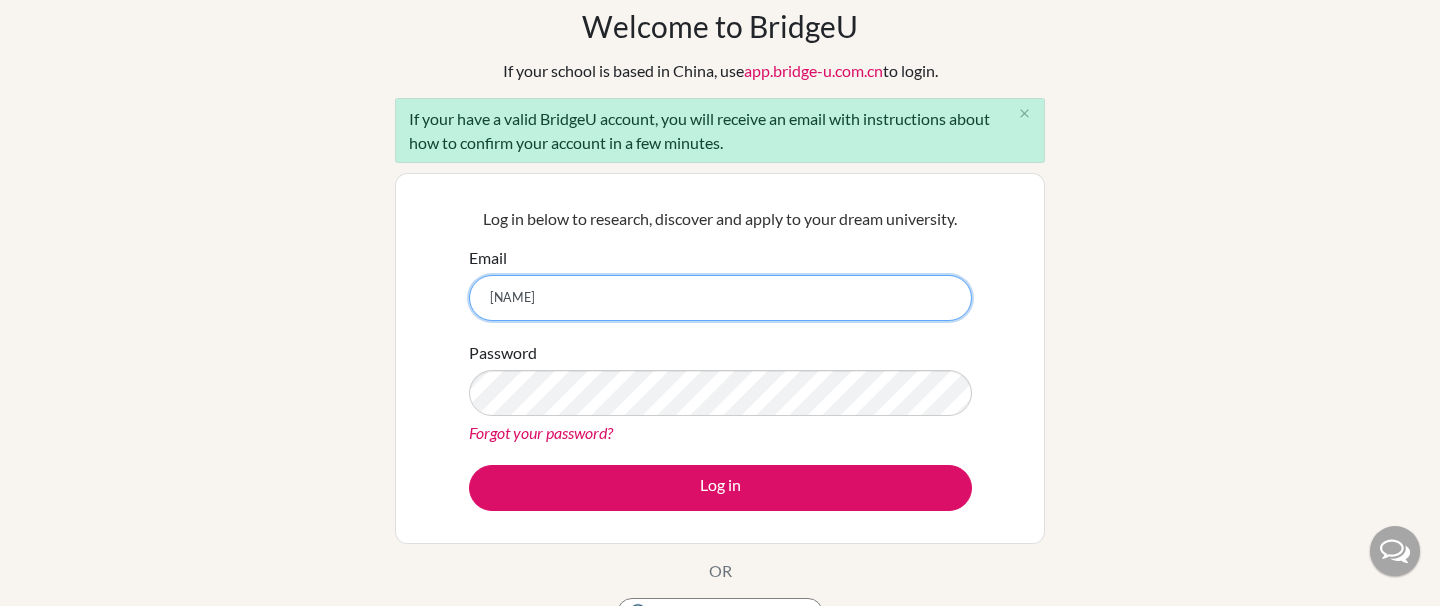 type on "[USERNAME]@example.com" 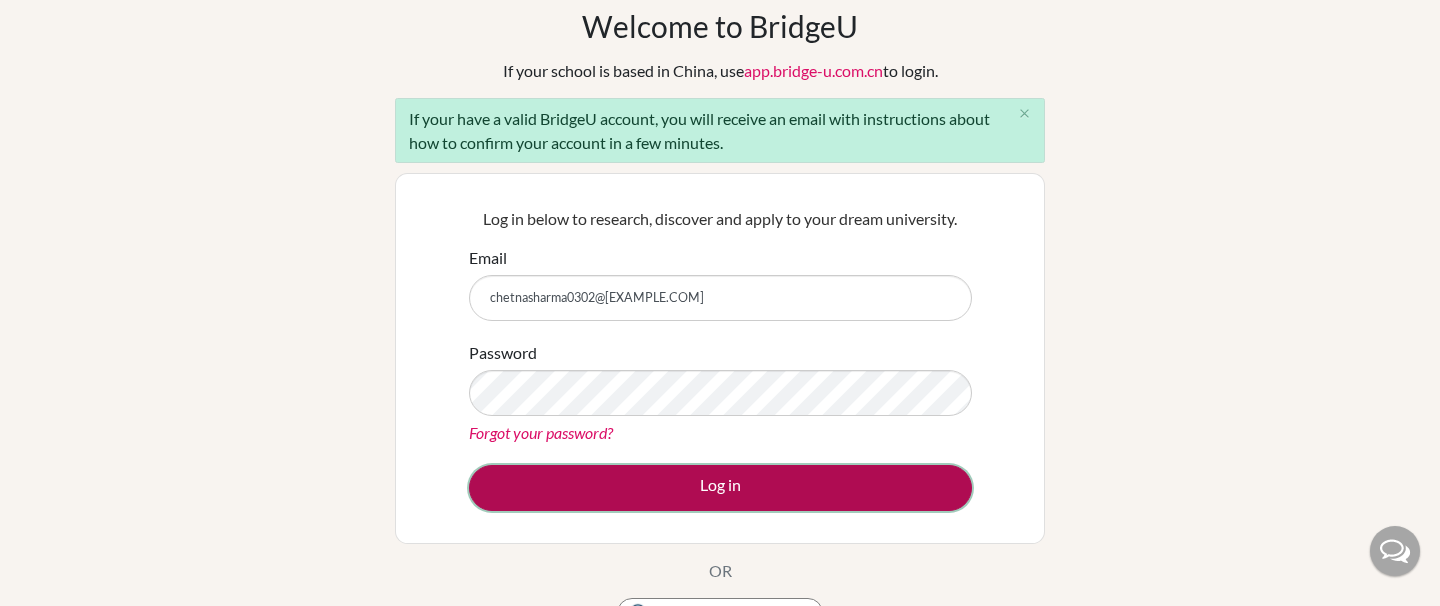 click on "Log in" at bounding box center [720, 488] 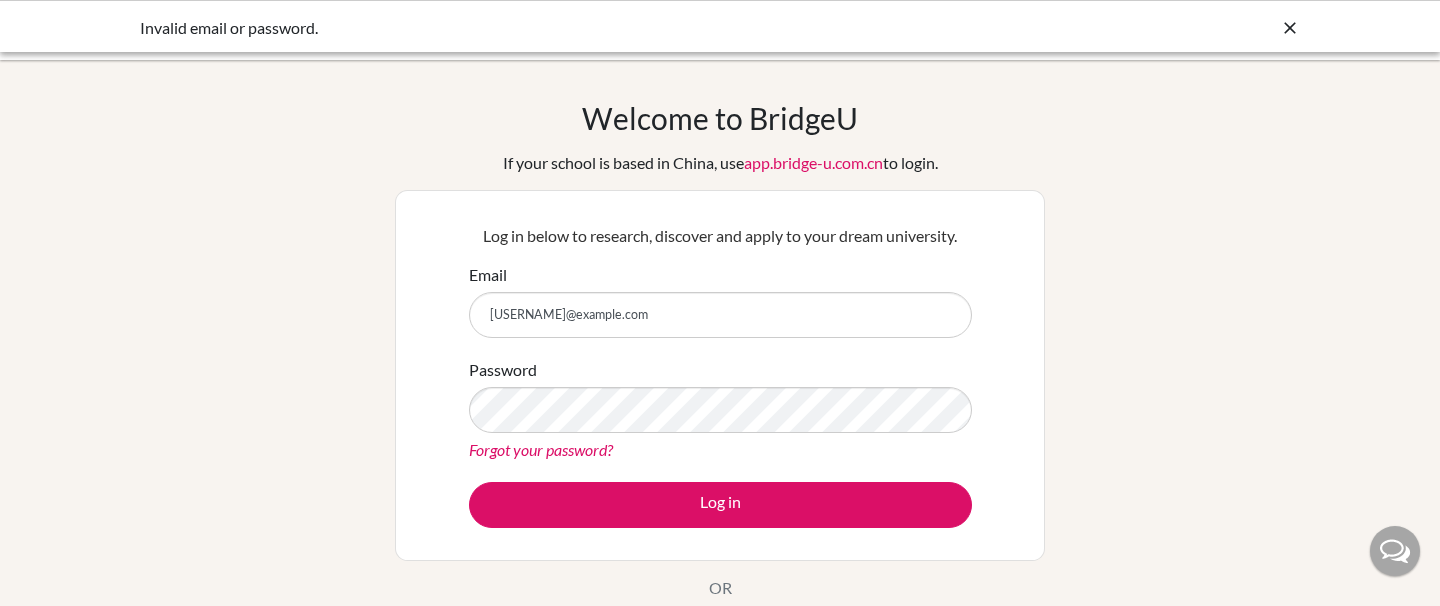 scroll, scrollTop: 0, scrollLeft: 0, axis: both 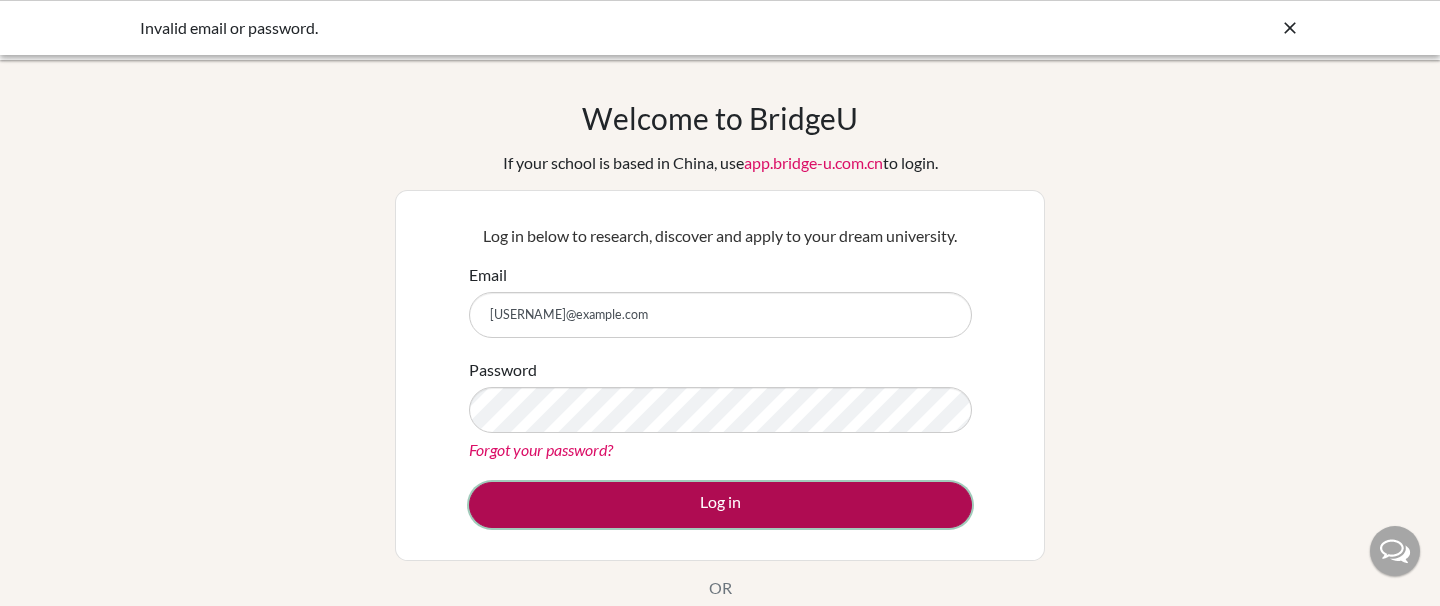 click on "Log in" at bounding box center [720, 505] 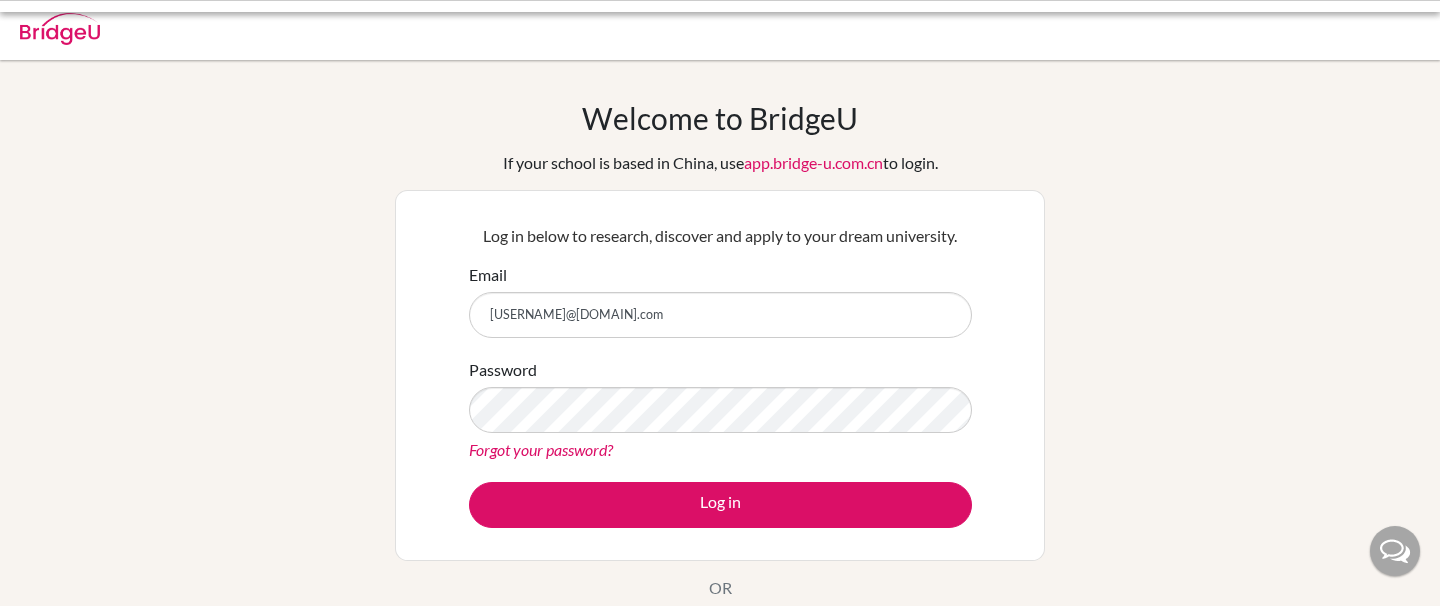 scroll, scrollTop: 0, scrollLeft: 0, axis: both 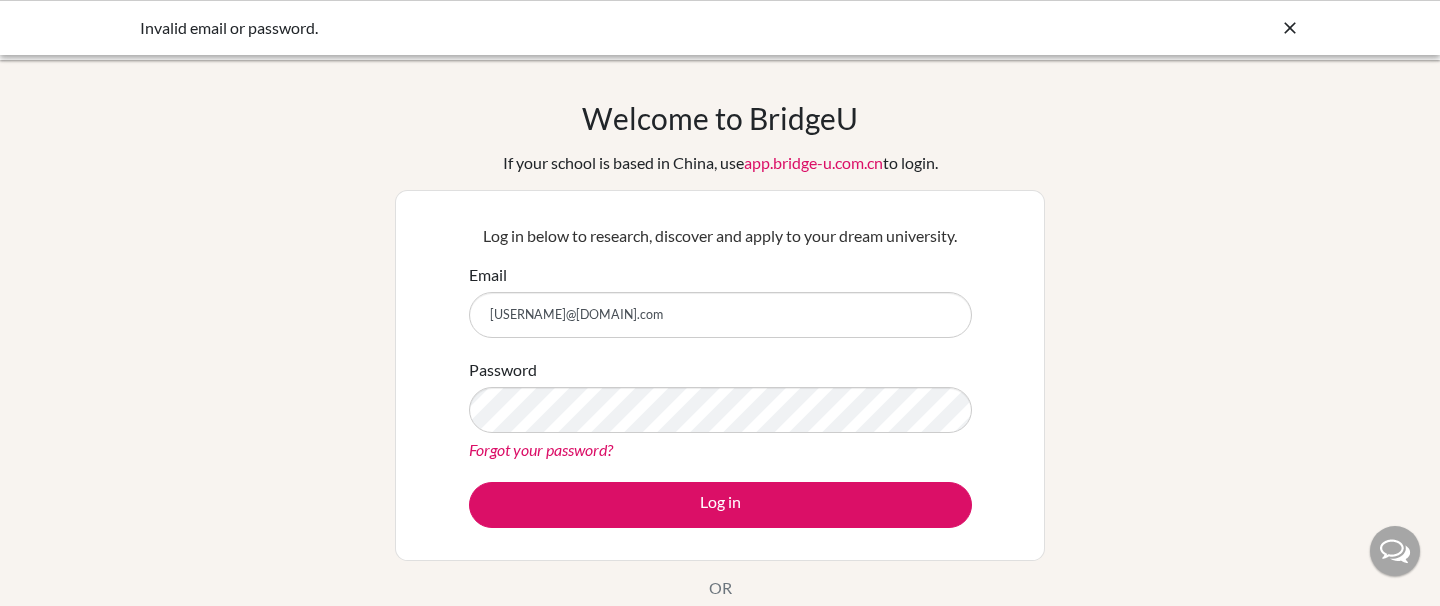 click on "Forgot your password?" at bounding box center (541, 449) 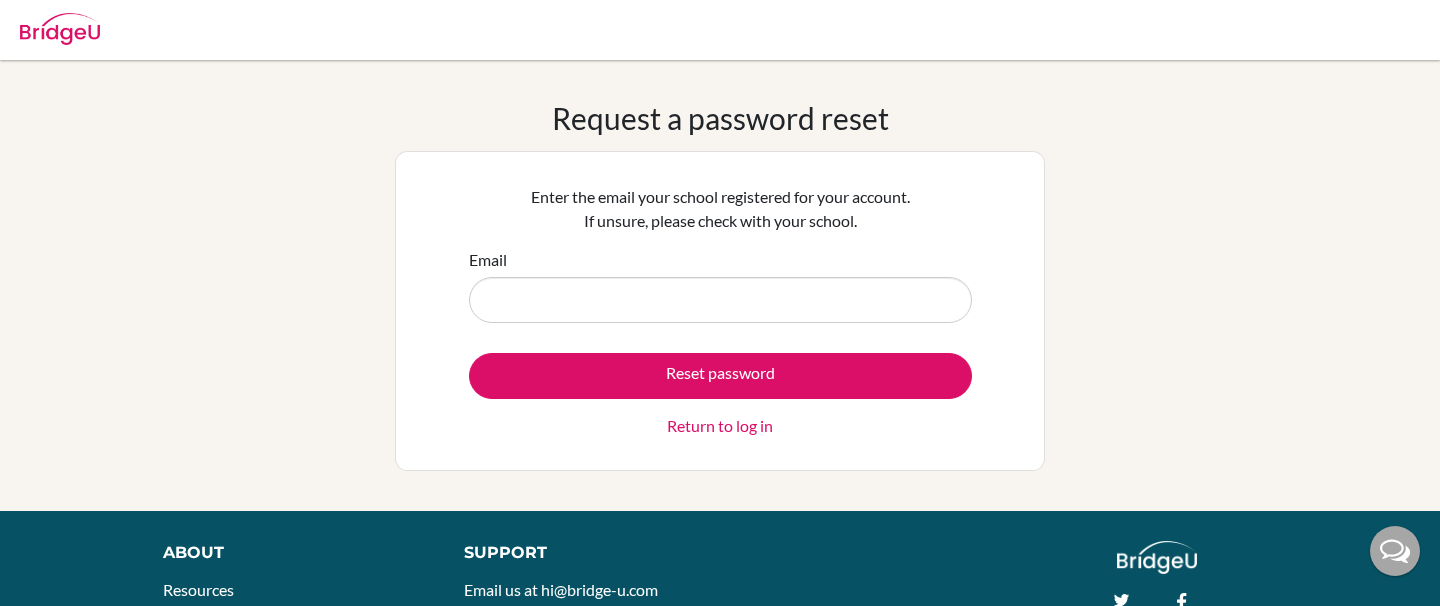 scroll, scrollTop: 0, scrollLeft: 0, axis: both 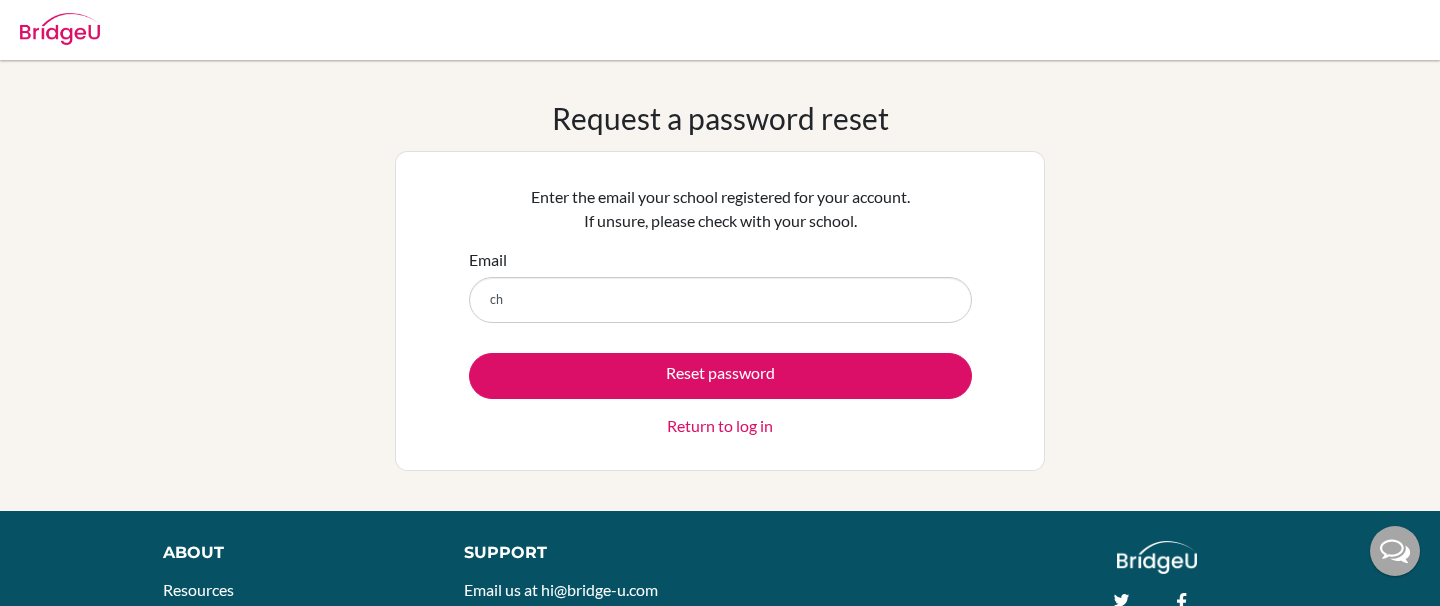 type on "[USERNAME]@[DOMAIN].com" 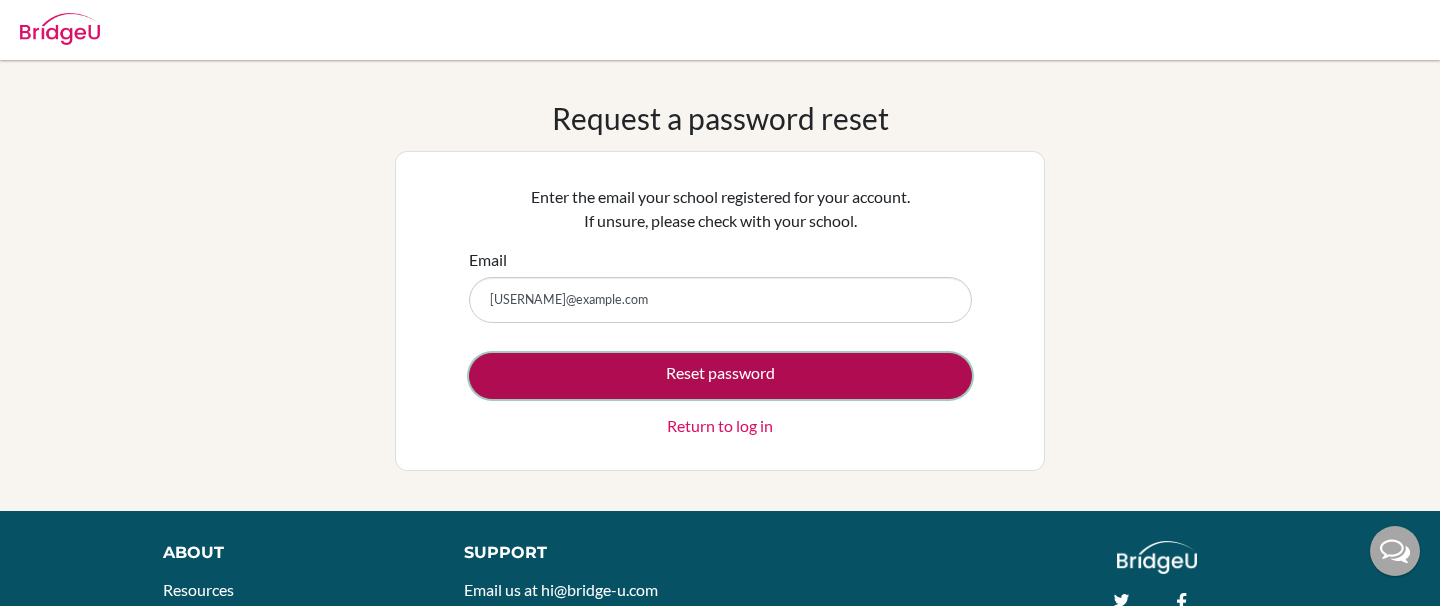 click on "Reset password" at bounding box center [720, 376] 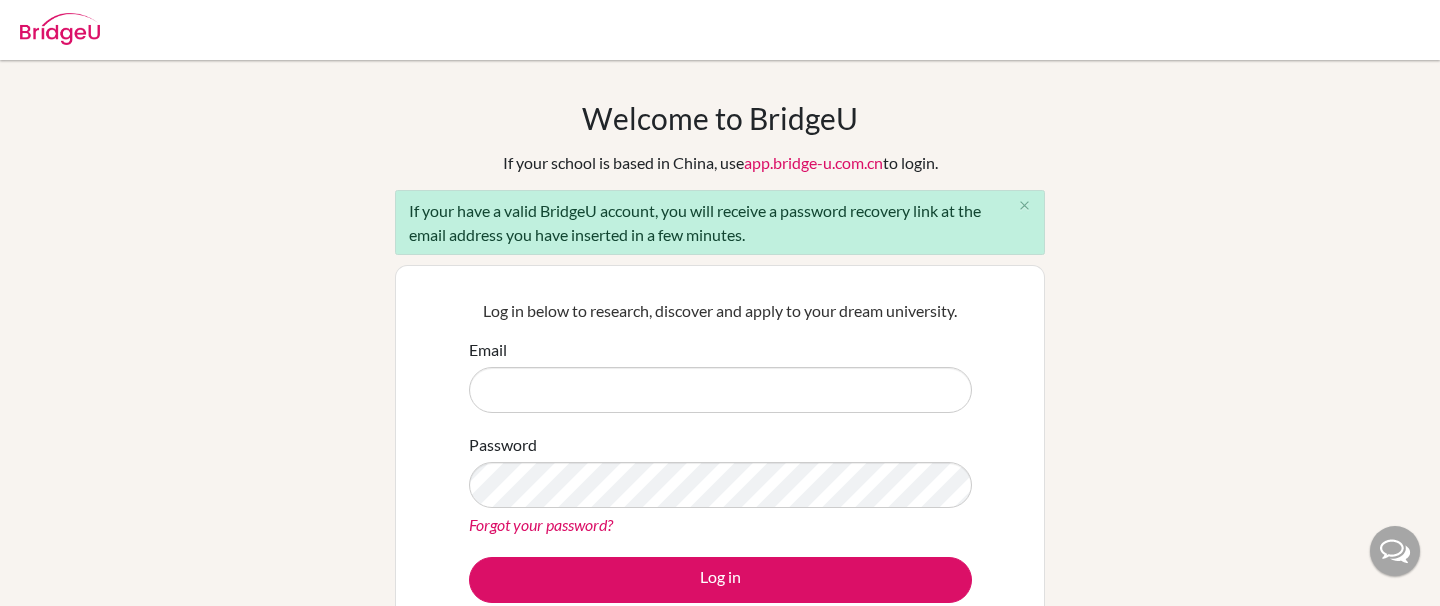scroll, scrollTop: 0, scrollLeft: 0, axis: both 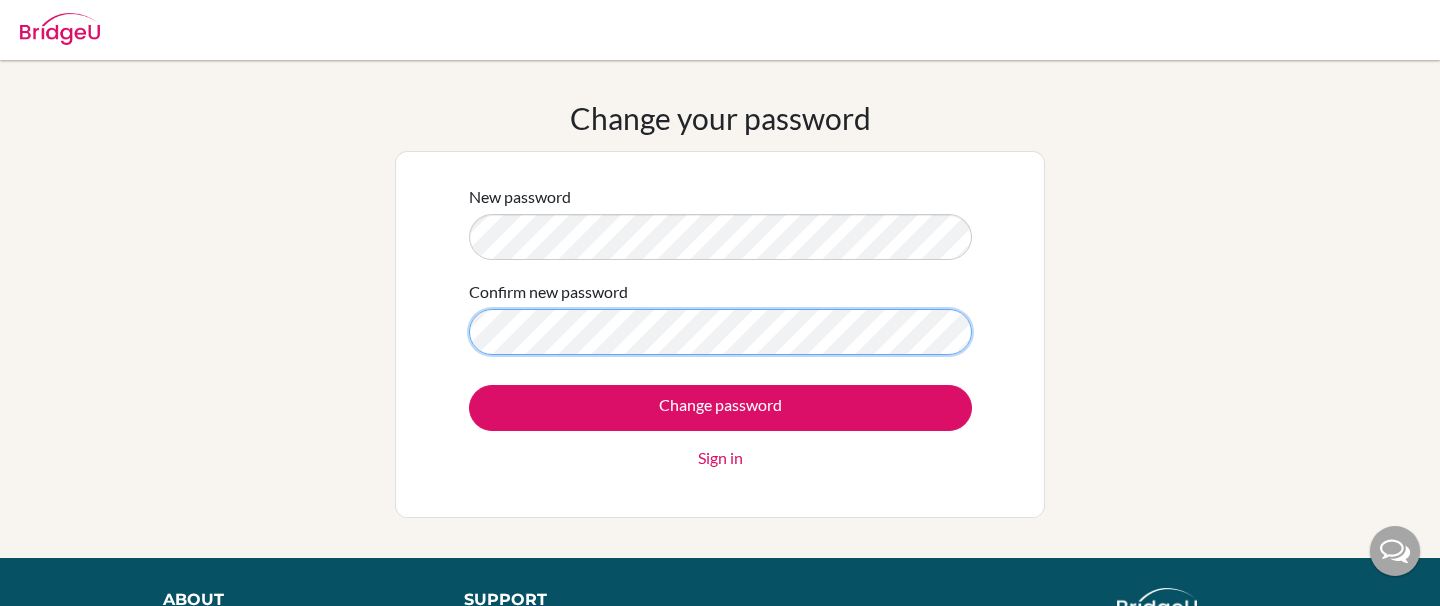 click on "Change password" at bounding box center [720, 408] 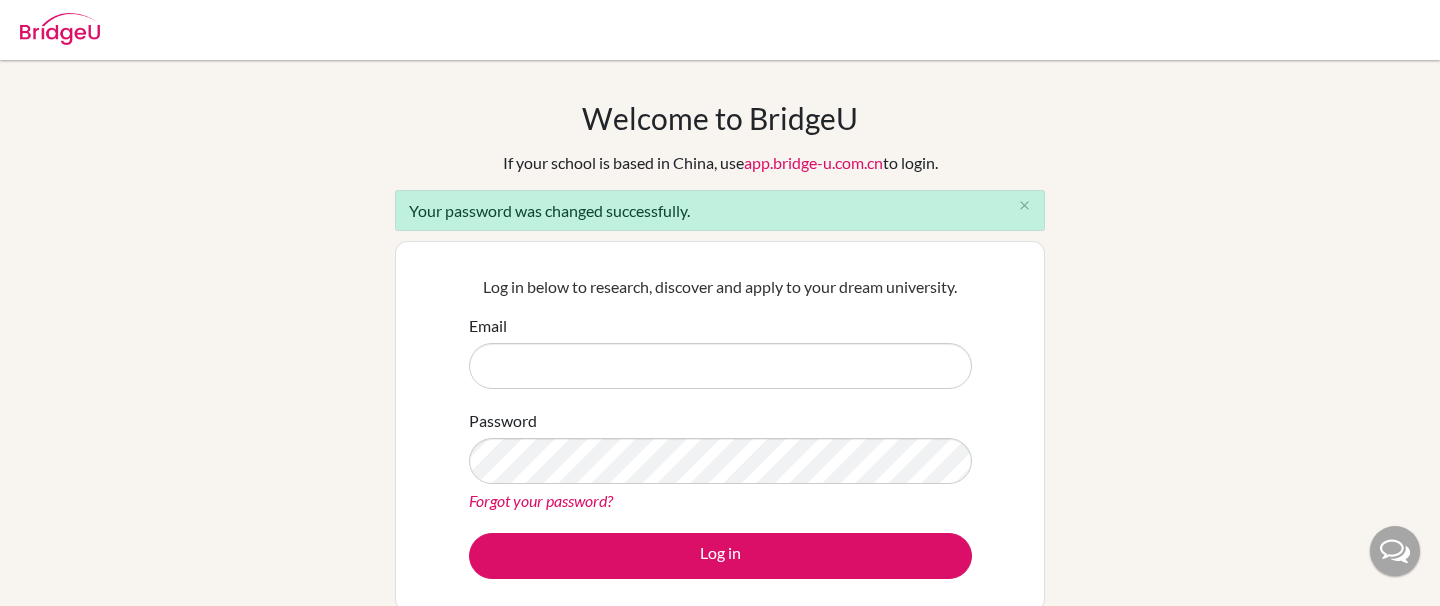 scroll, scrollTop: 0, scrollLeft: 0, axis: both 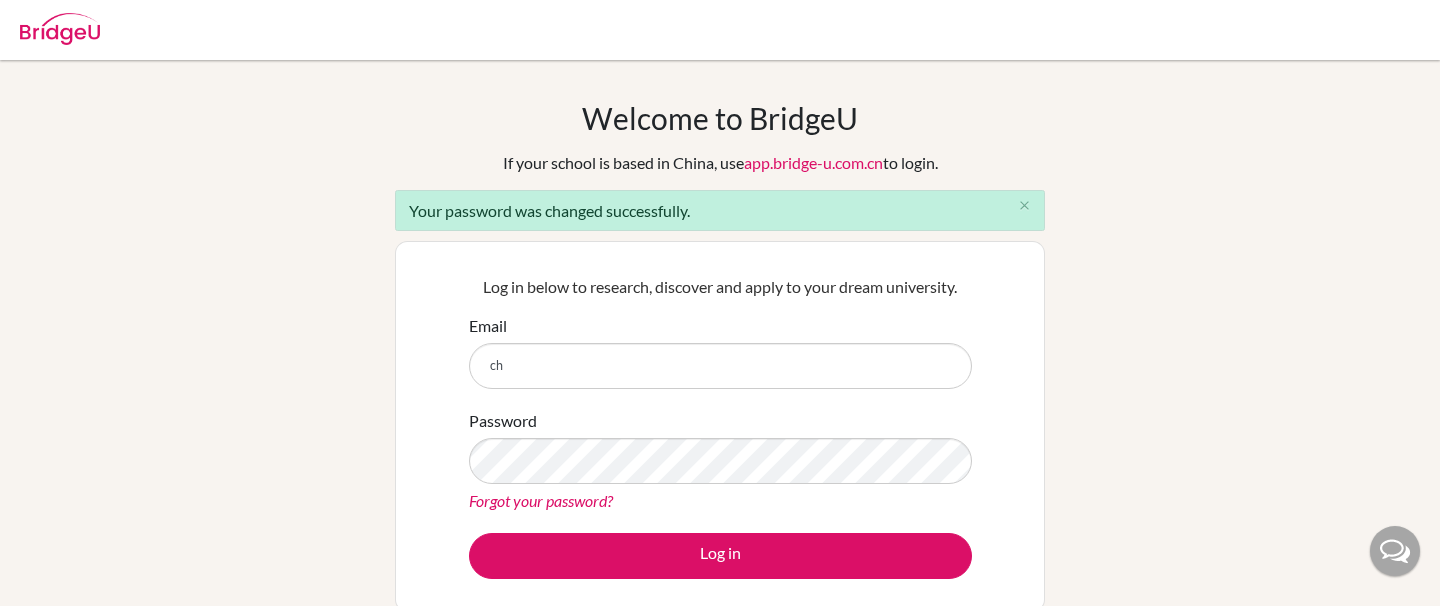 type on "[USERNAME]@example.com" 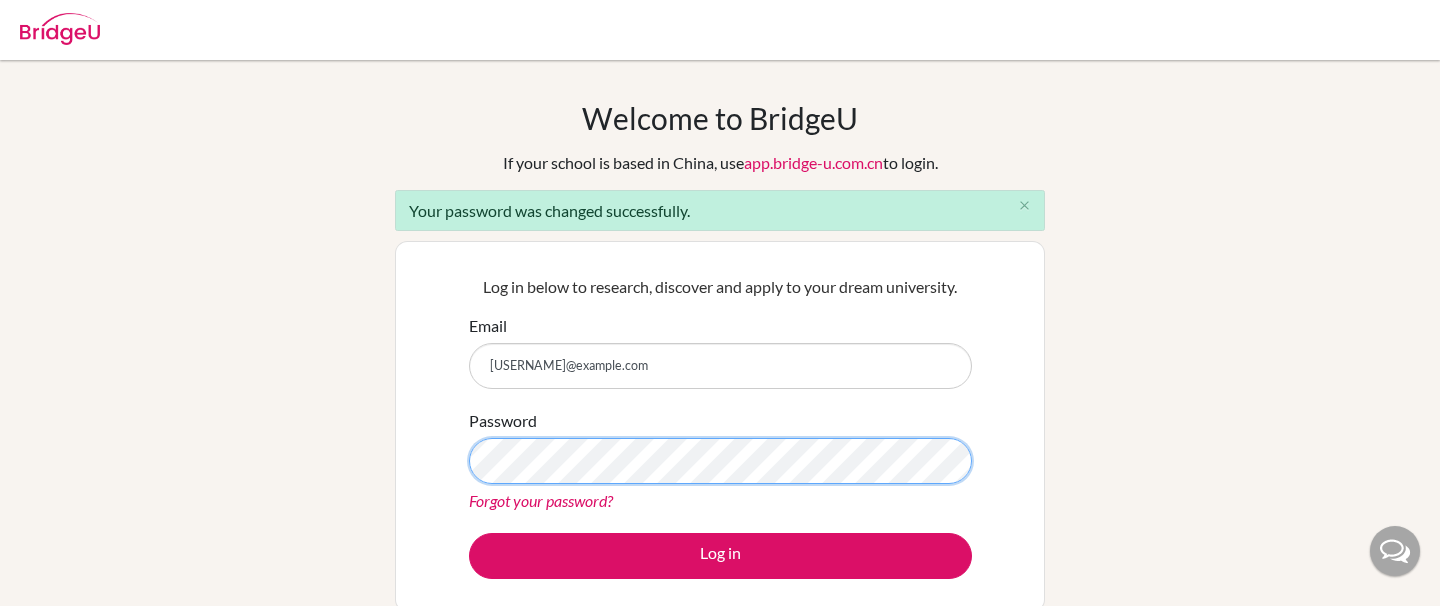 click on "Log in" at bounding box center [720, 556] 